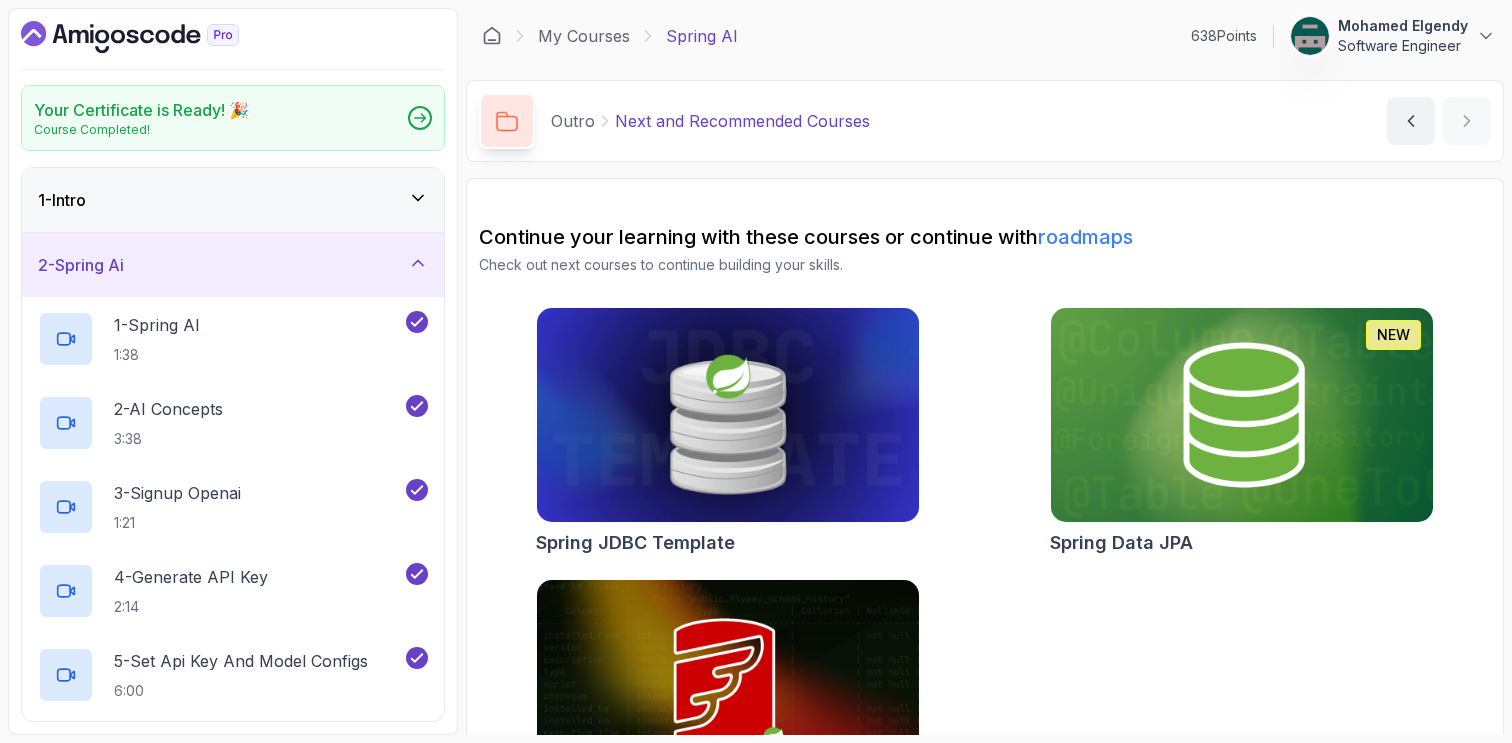 scroll, scrollTop: 0, scrollLeft: 0, axis: both 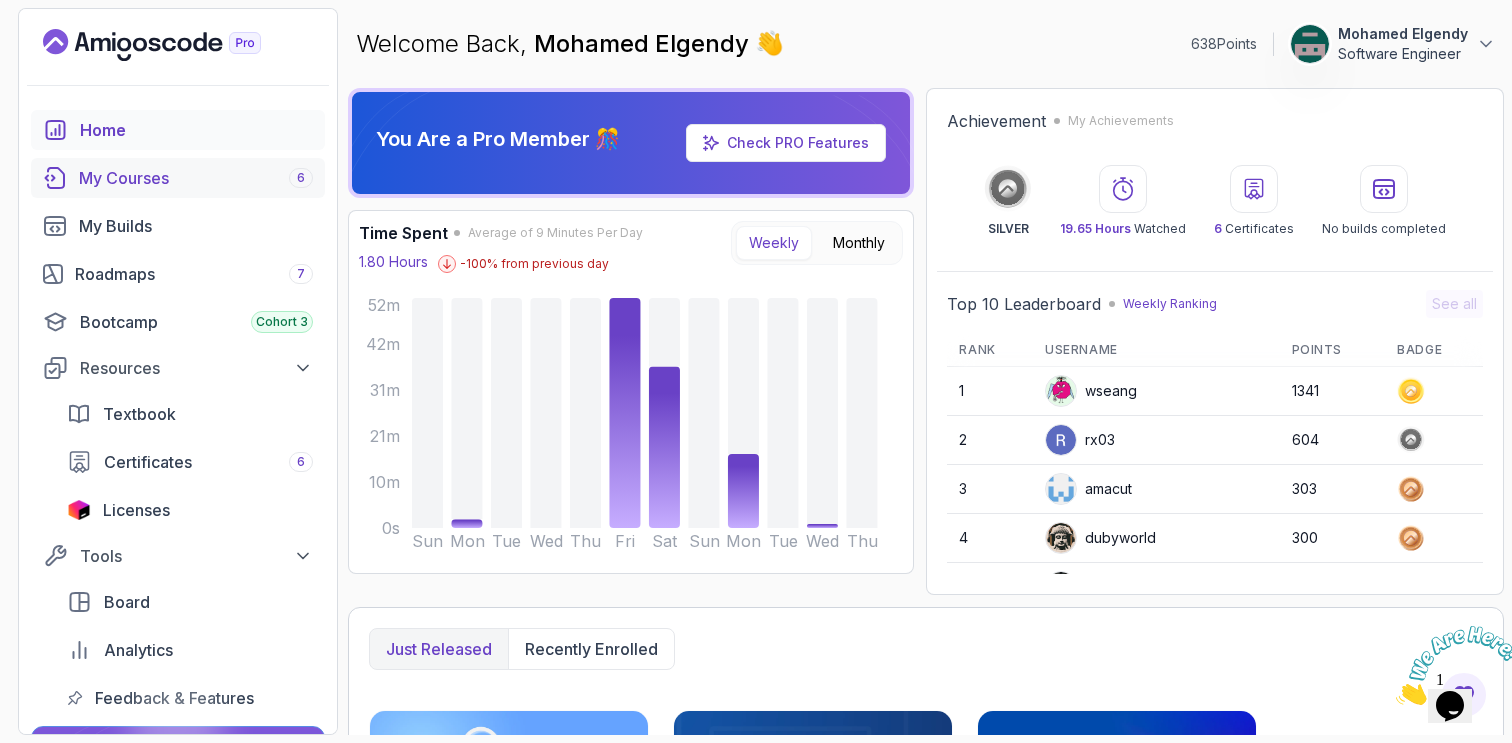 click on "My Courses 6" at bounding box center [196, 178] 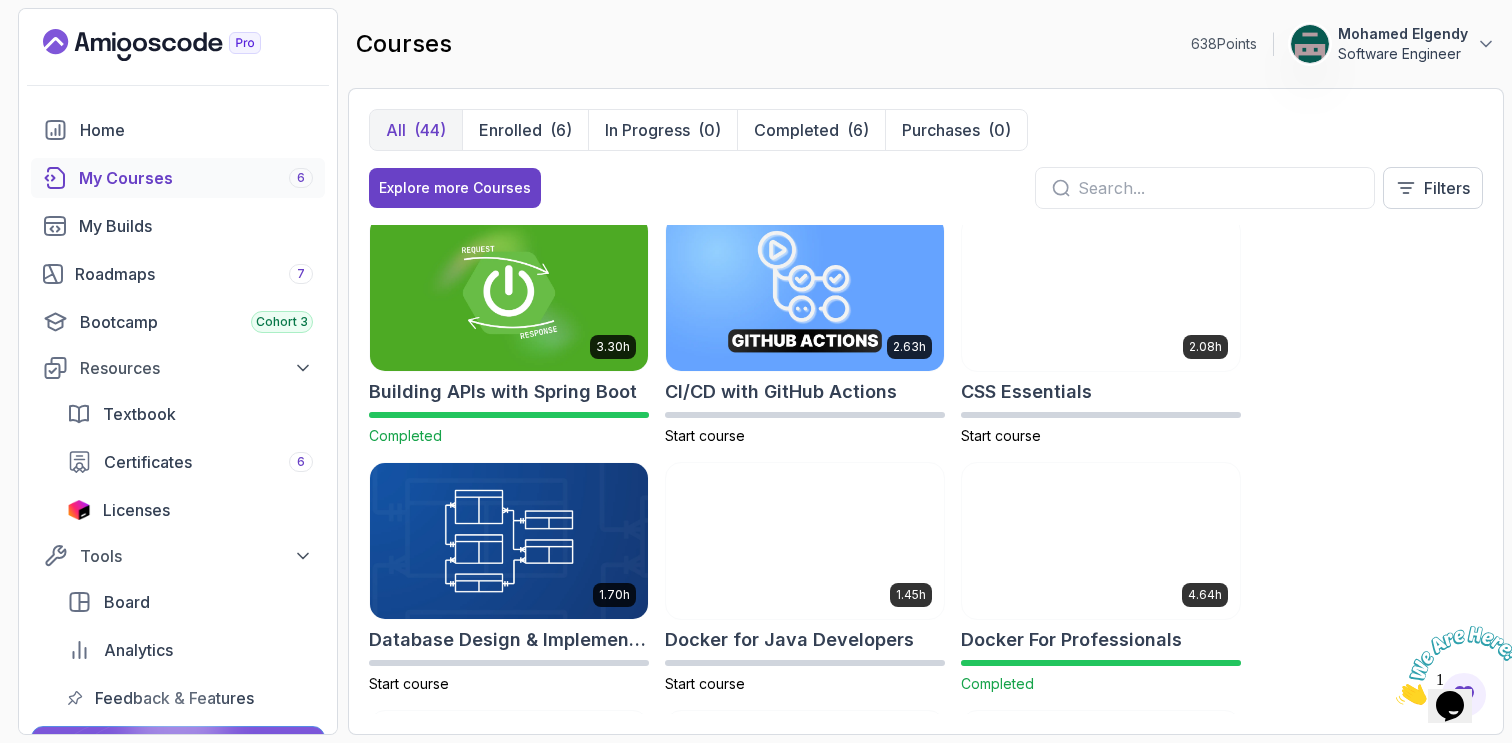 scroll, scrollTop: 44, scrollLeft: 0, axis: vertical 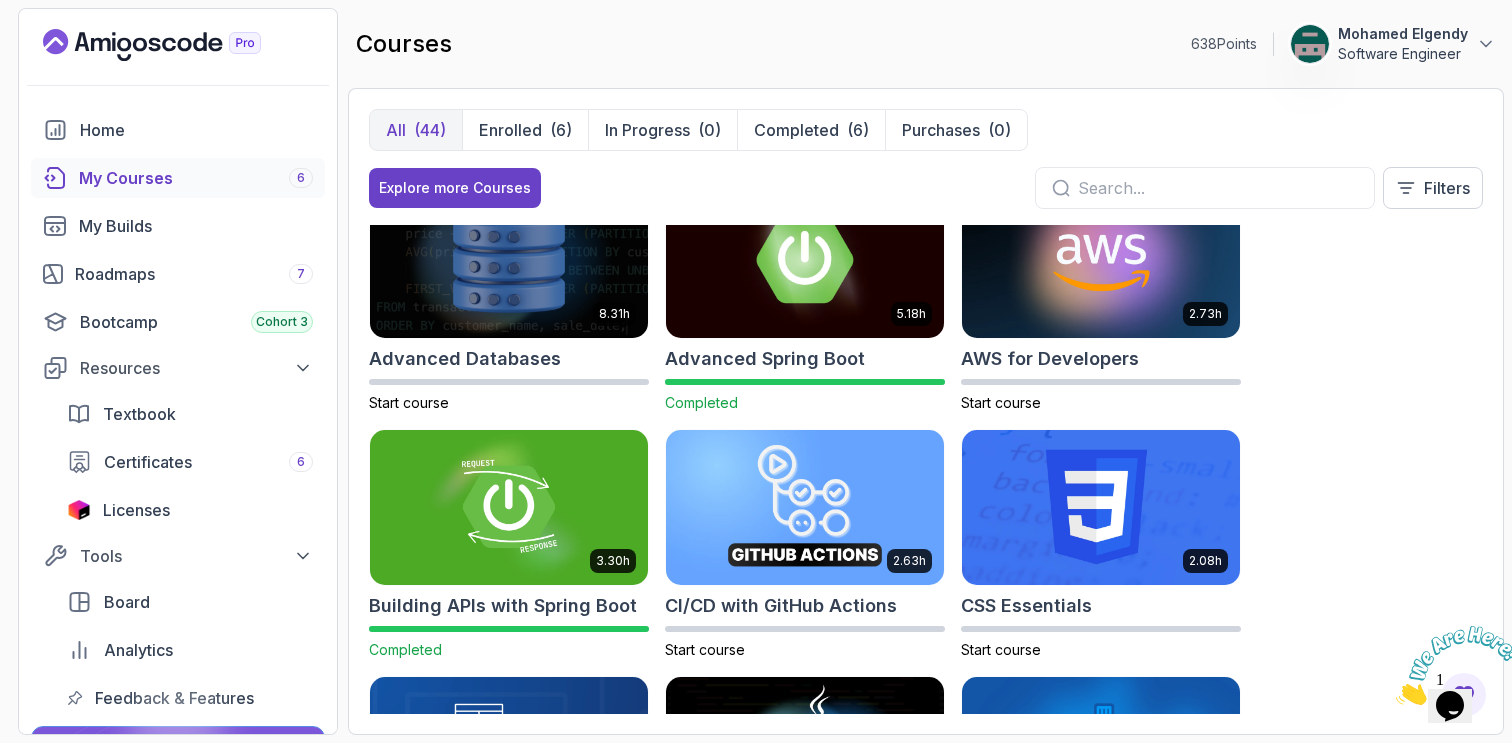 click on "5.18h Advanced Spring Boot Completed" at bounding box center [805, 297] 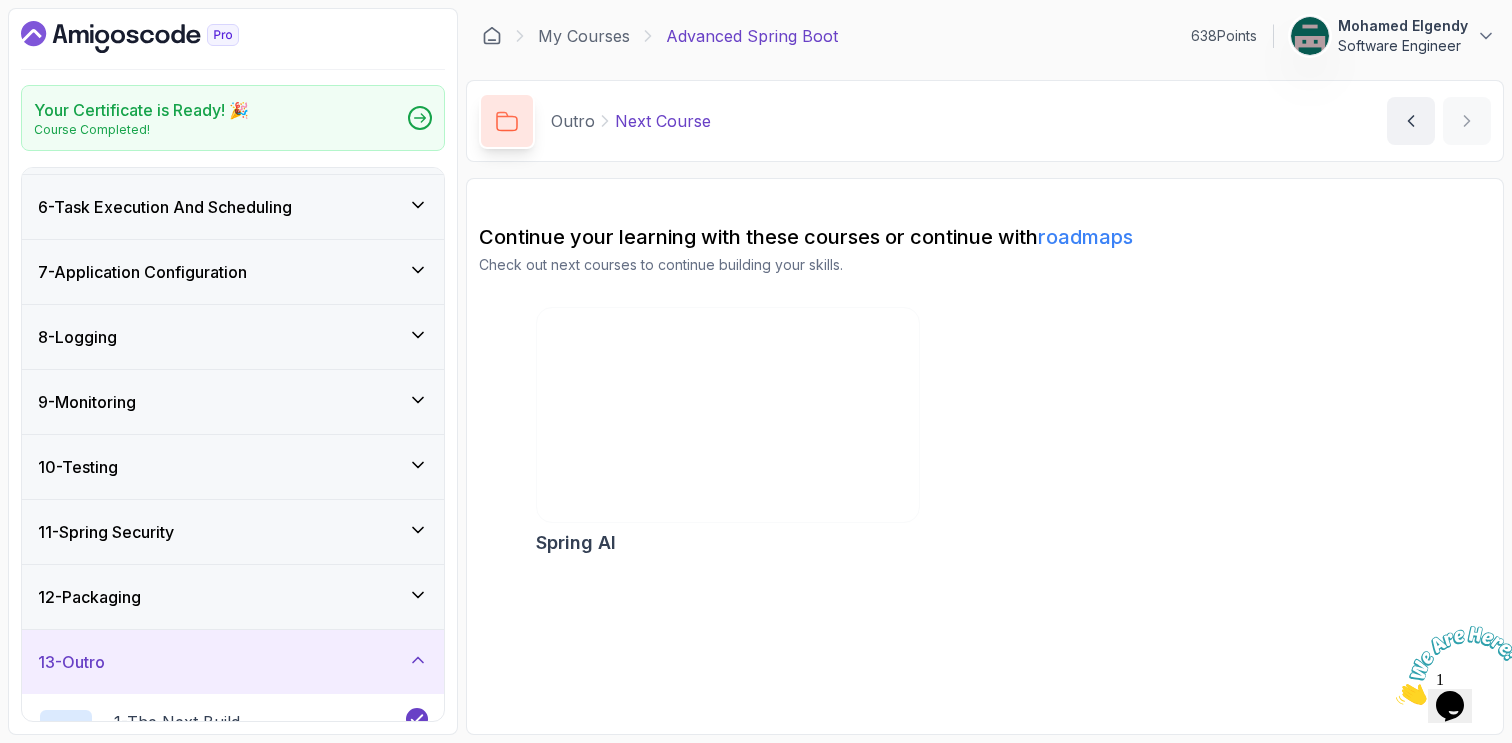 scroll, scrollTop: 316, scrollLeft: 0, axis: vertical 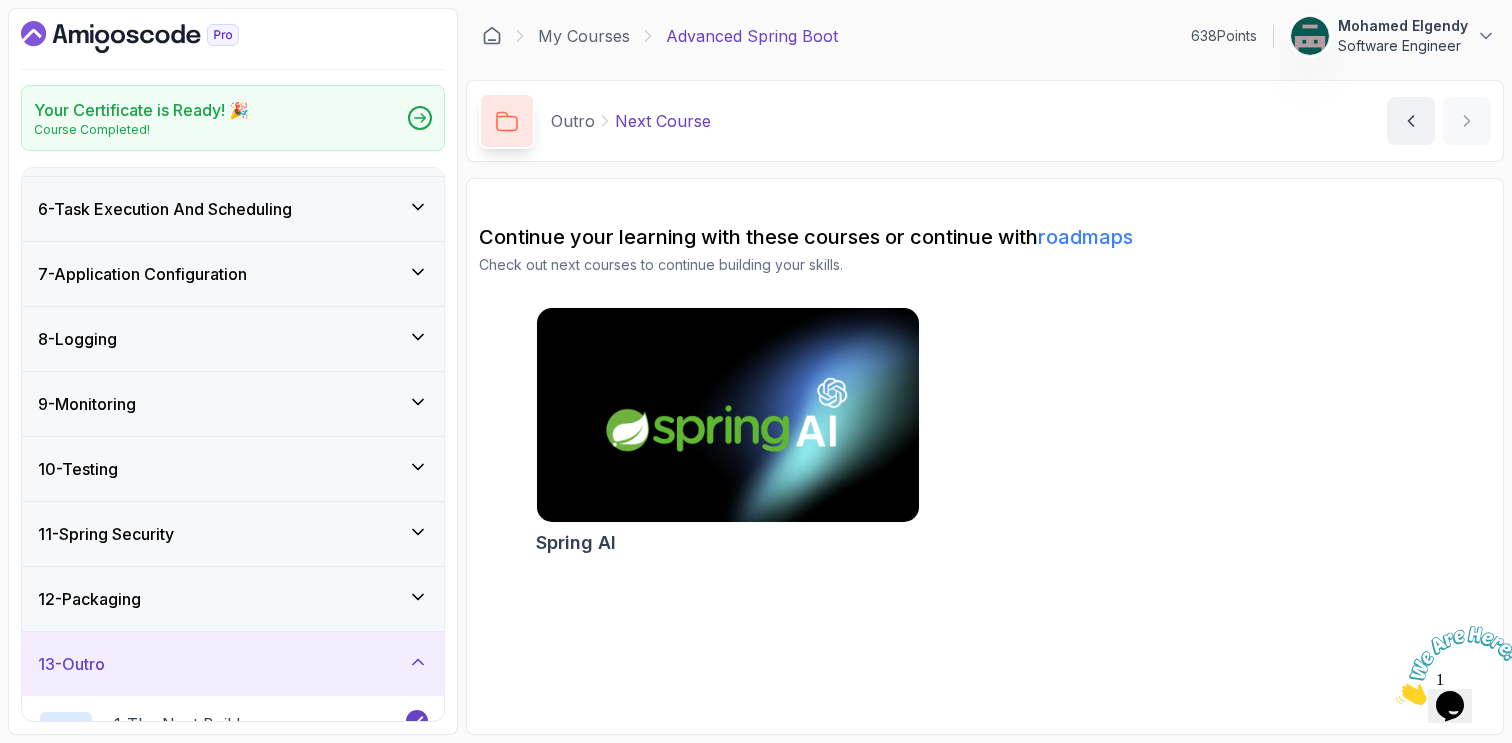 click on "8  -  Logging" at bounding box center [233, 339] 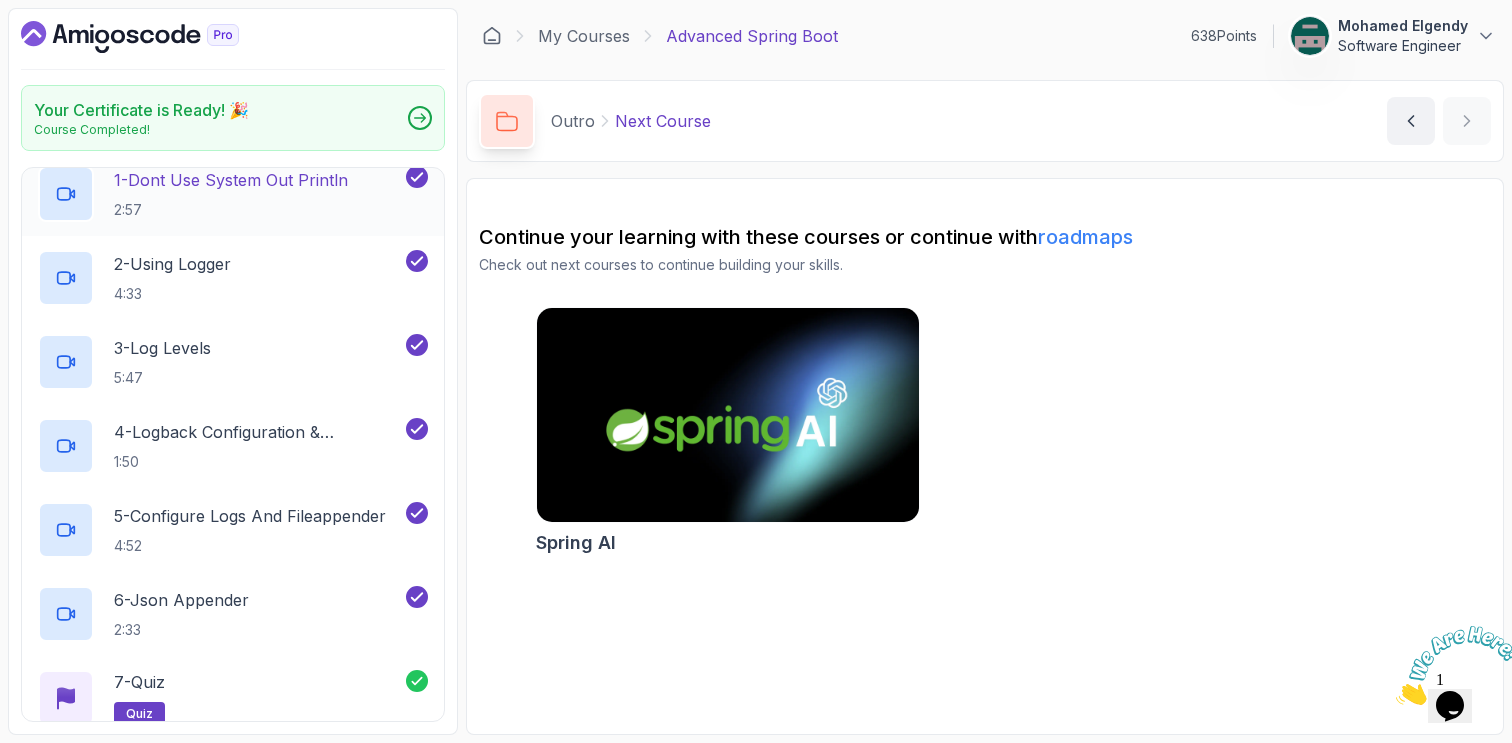 scroll, scrollTop: 543, scrollLeft: 0, axis: vertical 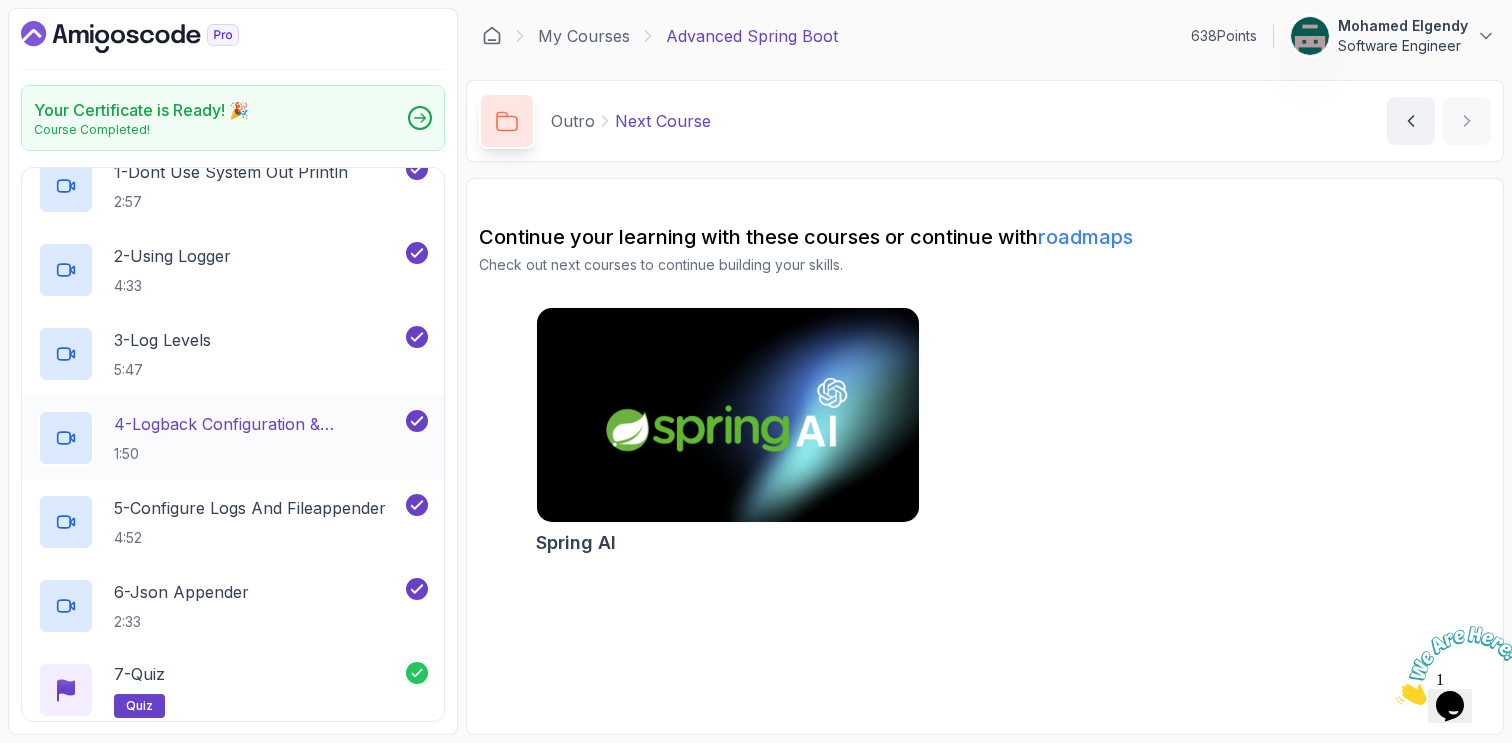 click on "4  -  Logback Configuration & Appenders 1:50" at bounding box center [258, 438] 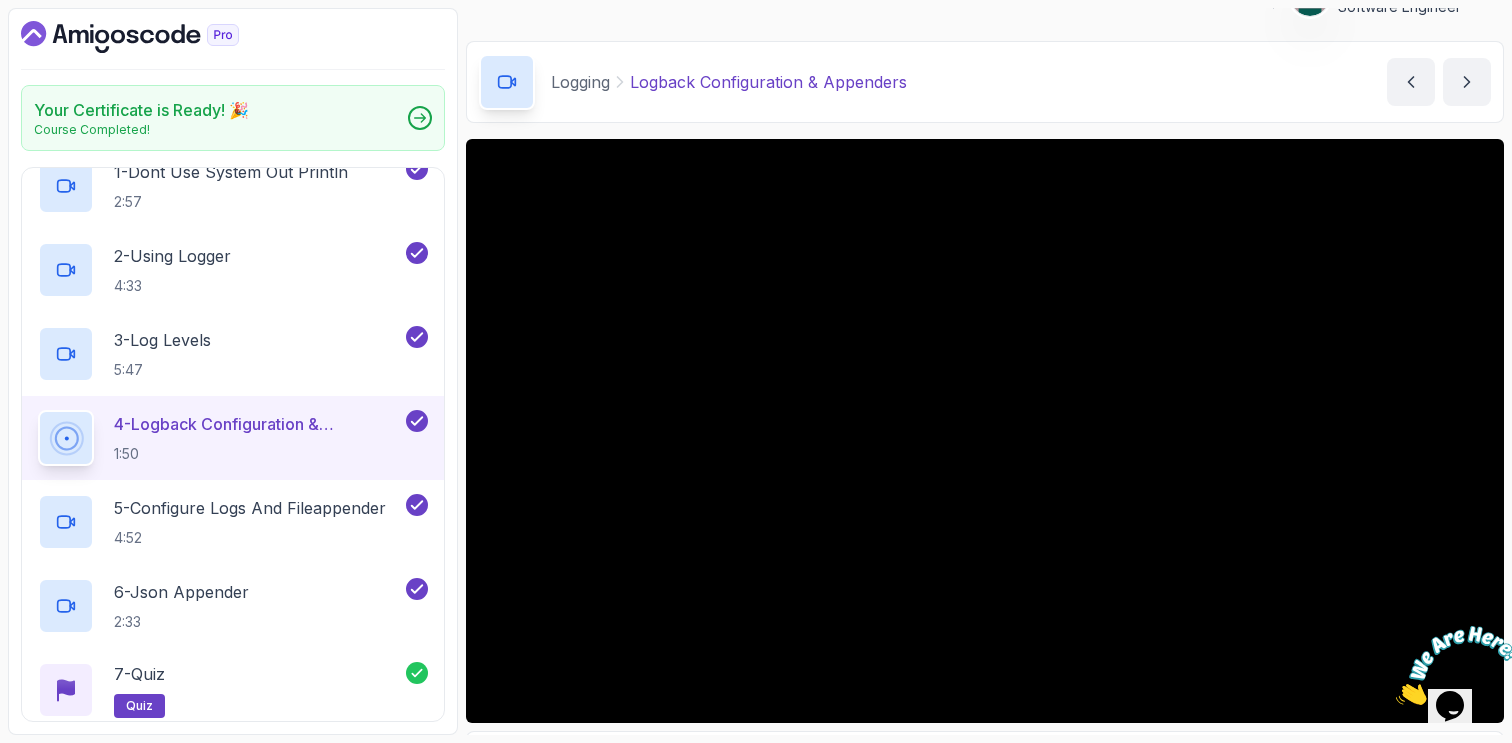scroll, scrollTop: 0, scrollLeft: 0, axis: both 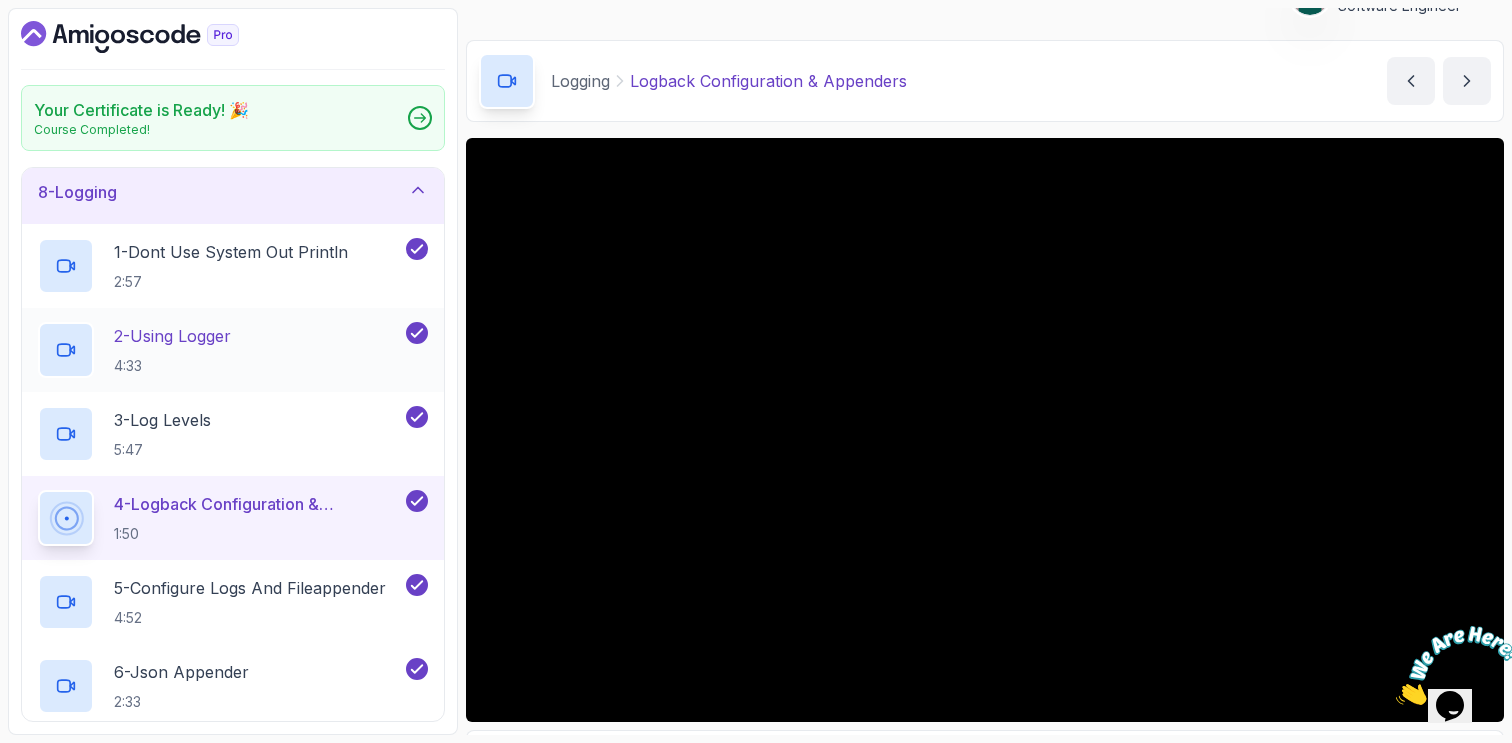 click on "2  -  Using Logger 4:33" at bounding box center [220, 350] 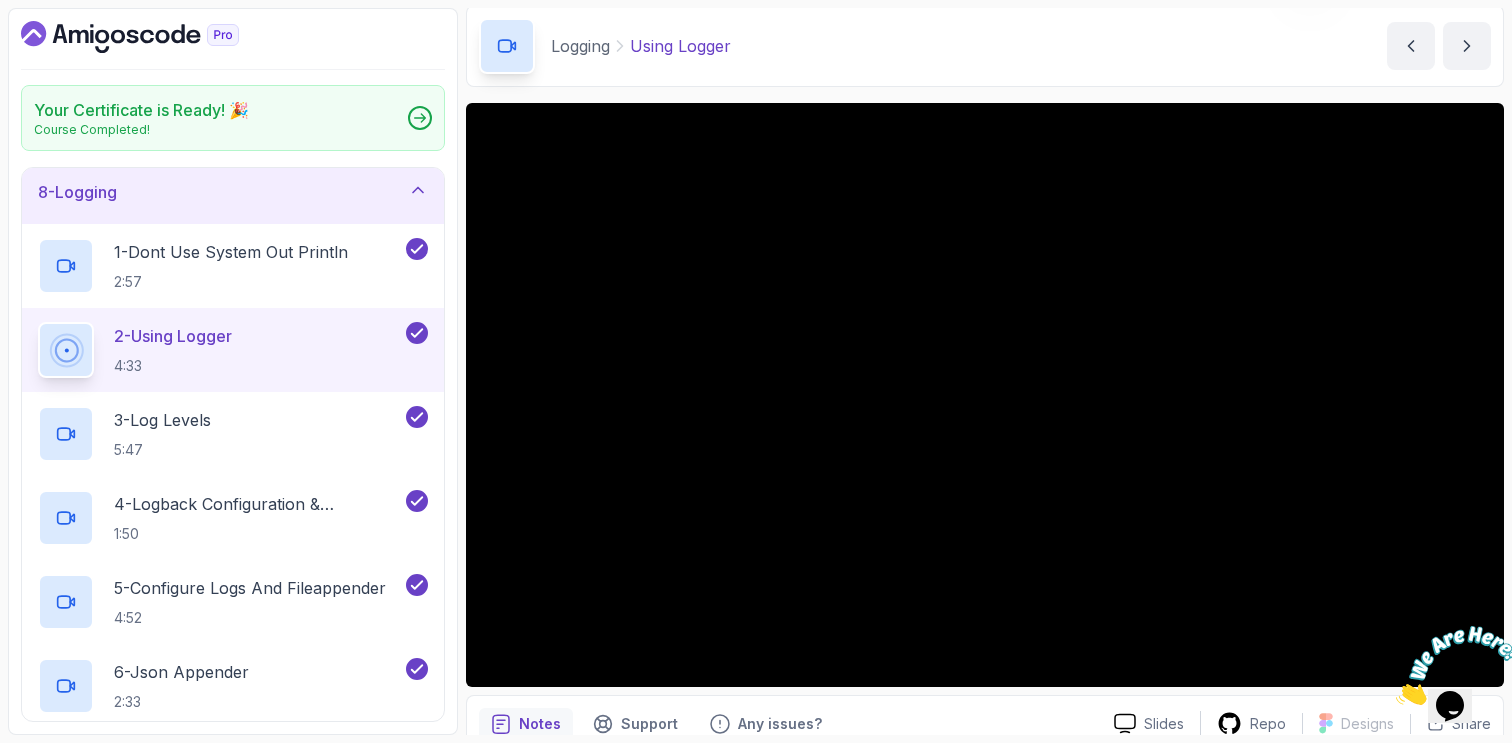 scroll, scrollTop: 125, scrollLeft: 0, axis: vertical 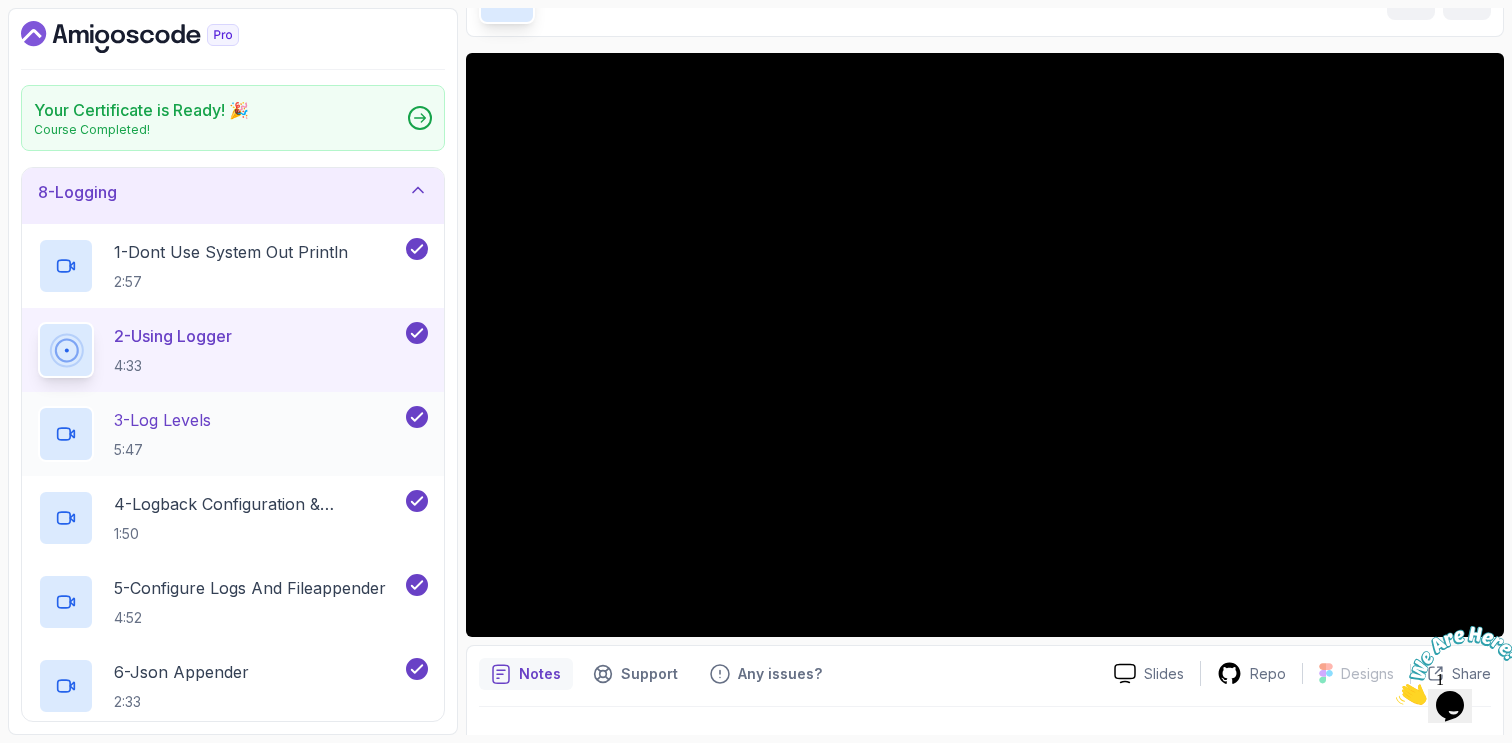 click on "3  -  Log Levels 5:47" at bounding box center [220, 434] 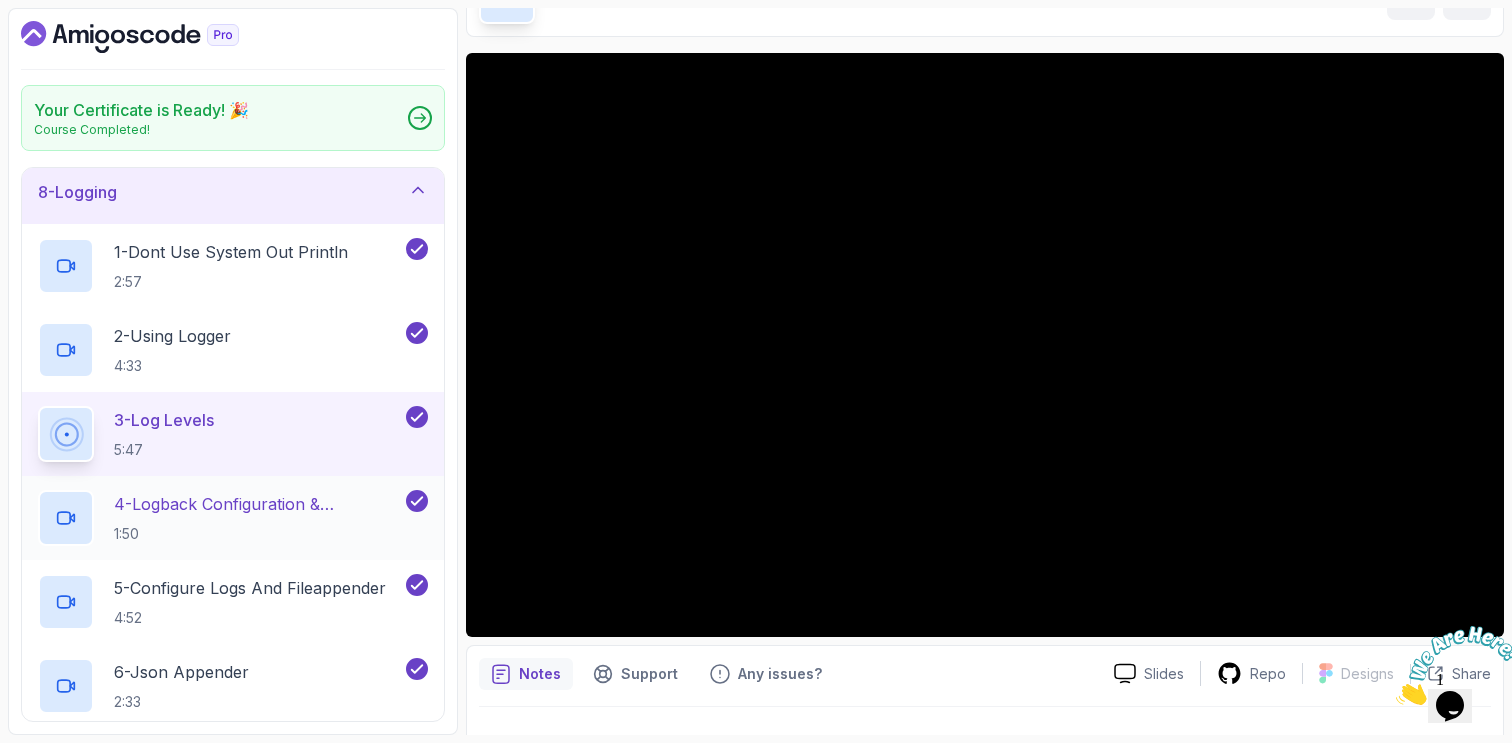 click on "4  -  Logback Configuration & Appenders" at bounding box center (258, 504) 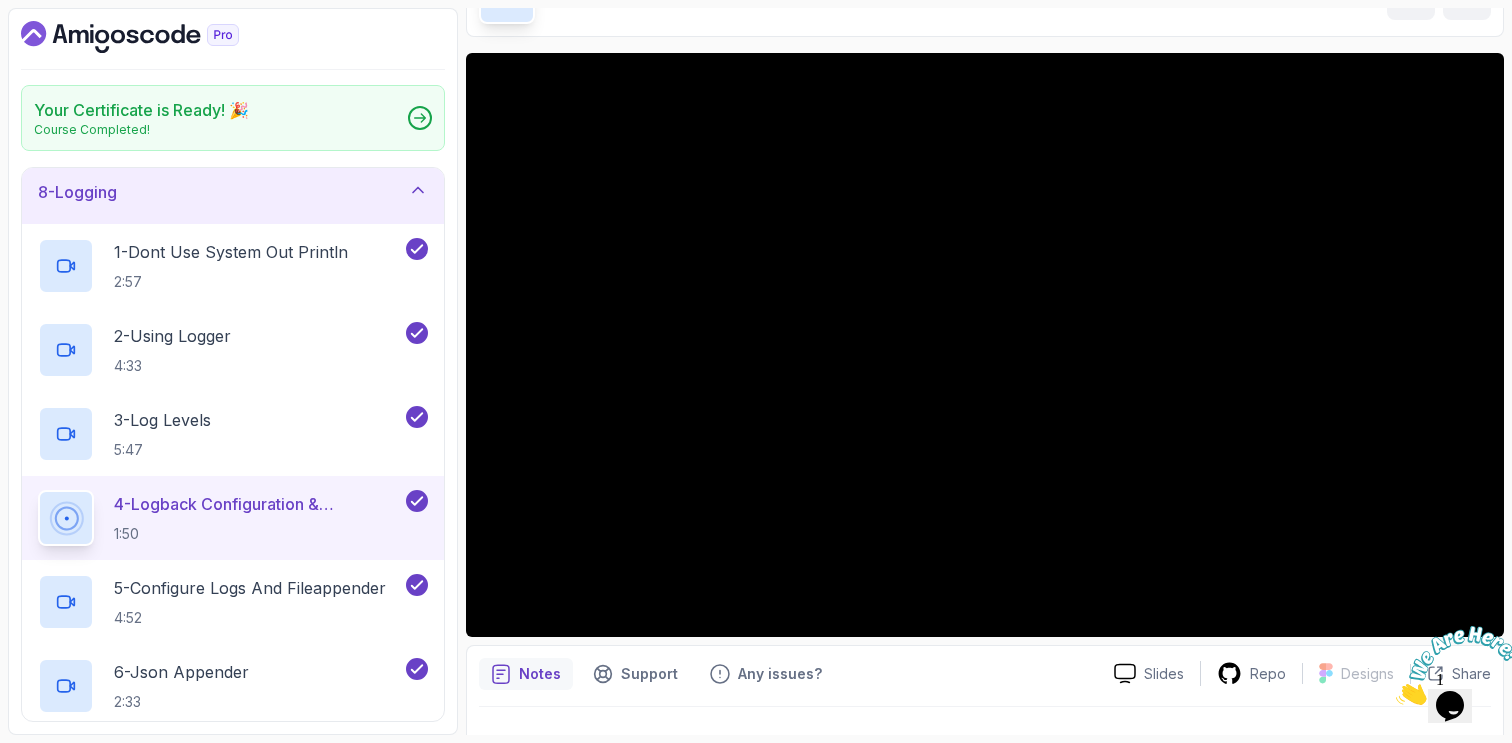 click at bounding box center (985, 735) 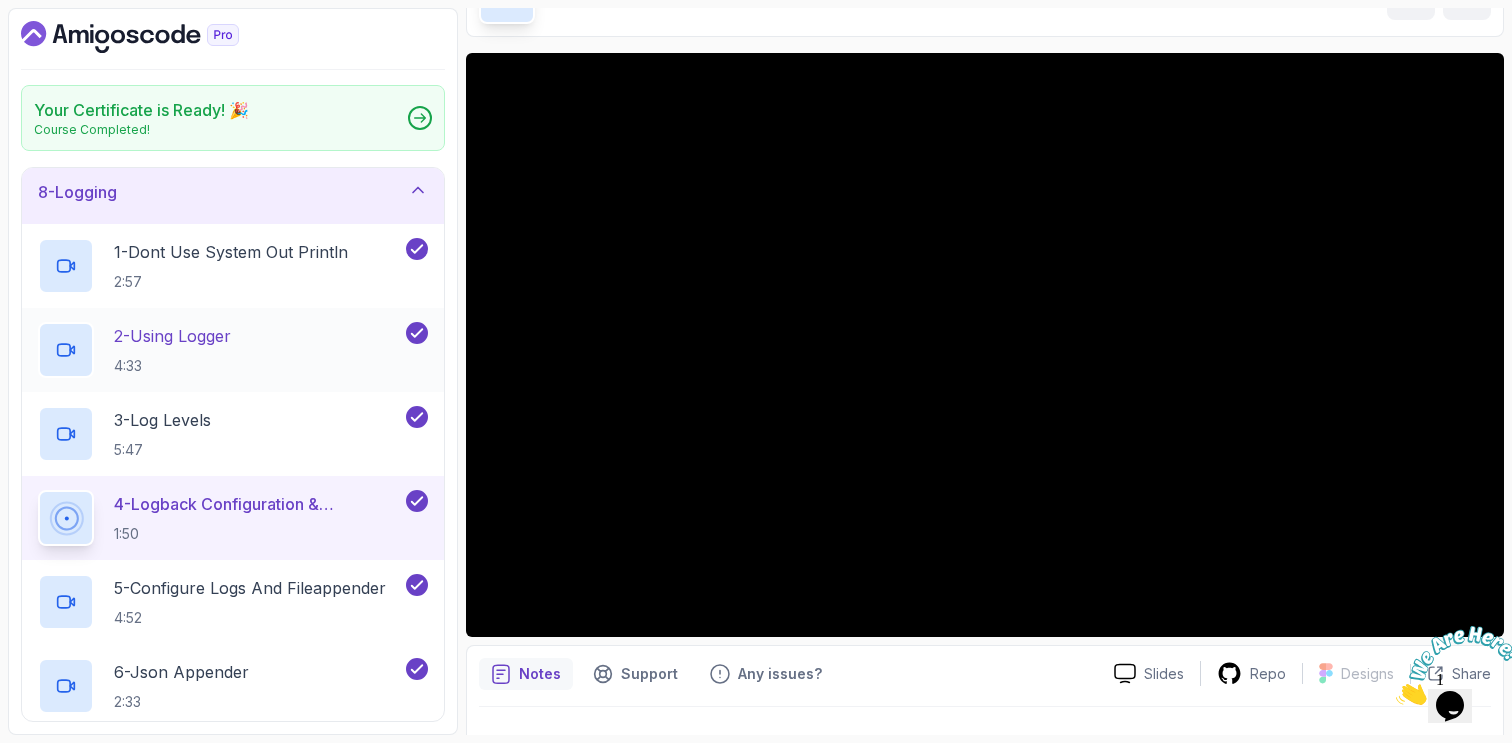 click on "2  -  Using Logger 4:33" at bounding box center (220, 350) 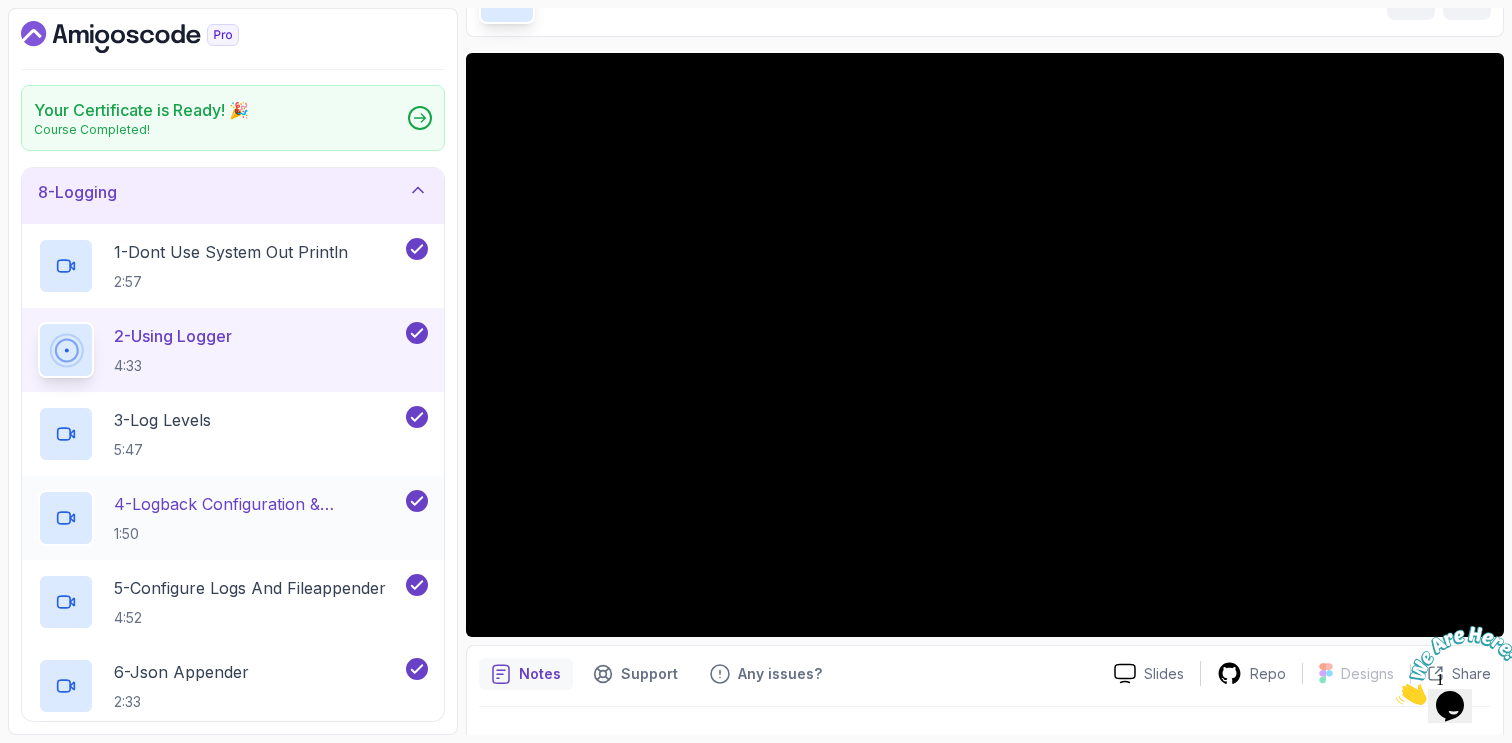 click on "4  -  Logback Configuration & Appenders 1:50" at bounding box center (258, 518) 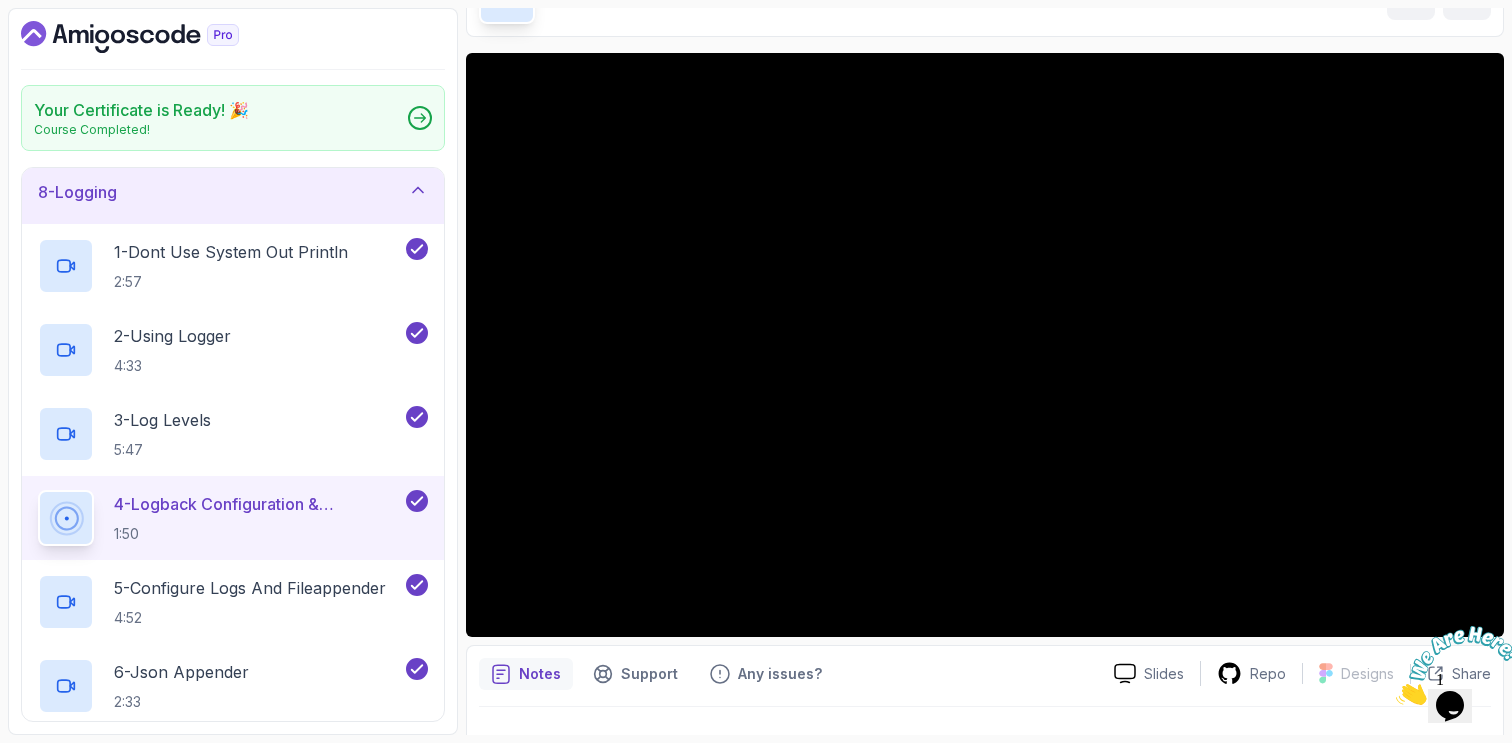 click at bounding box center [1396, 699] 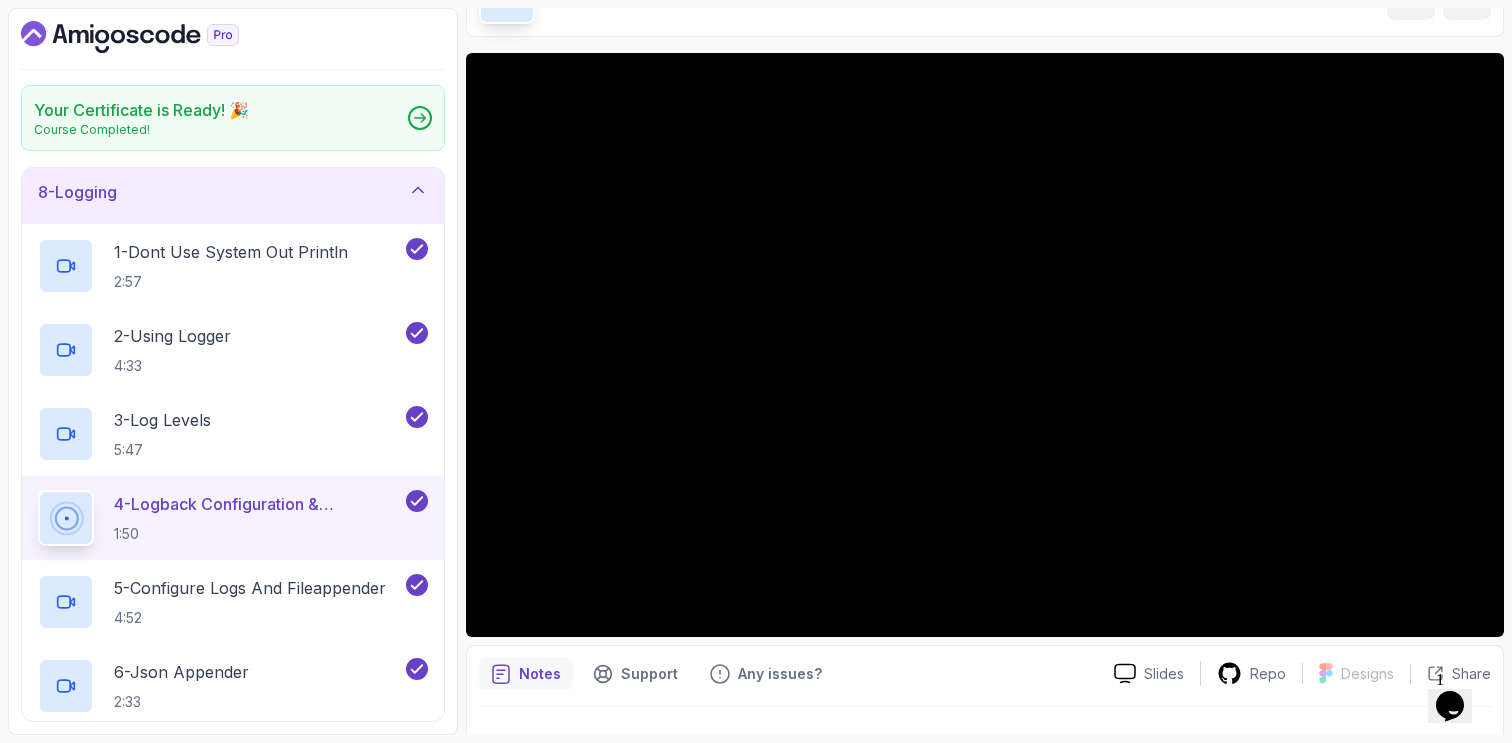 click on "Notes Support Any issues?" at bounding box center (788, 674) 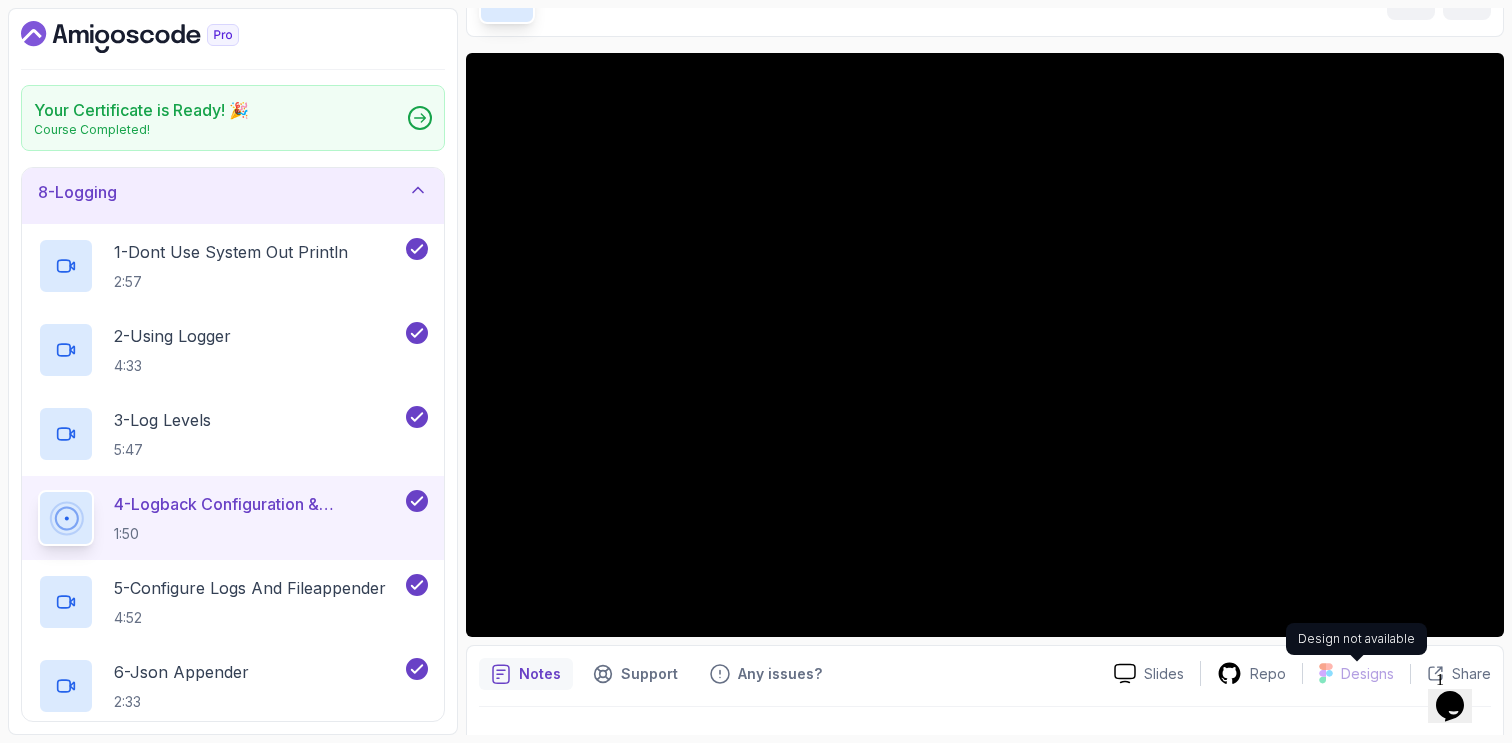 click on "Designs" at bounding box center [1367, 674] 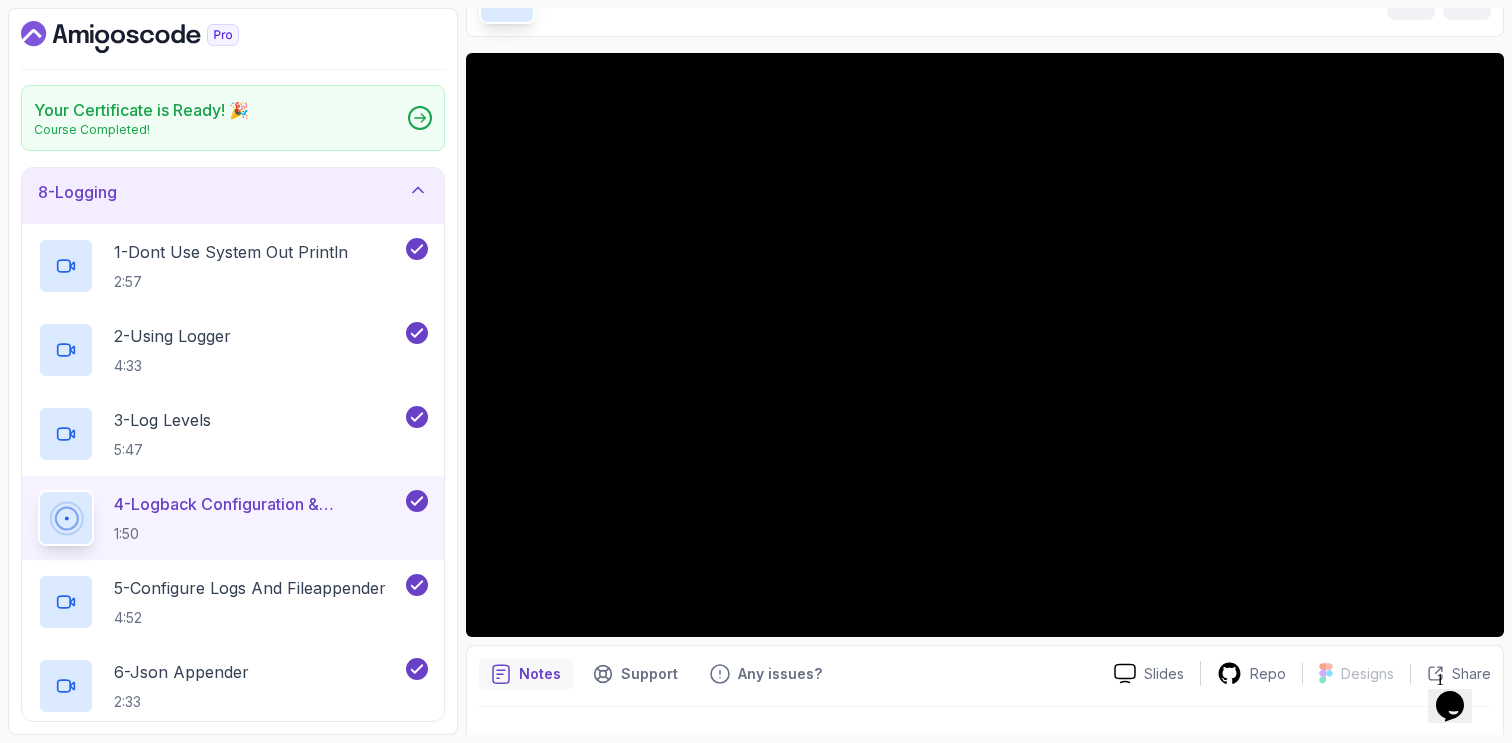 click on "Notes Support Any issues?" at bounding box center (788, 674) 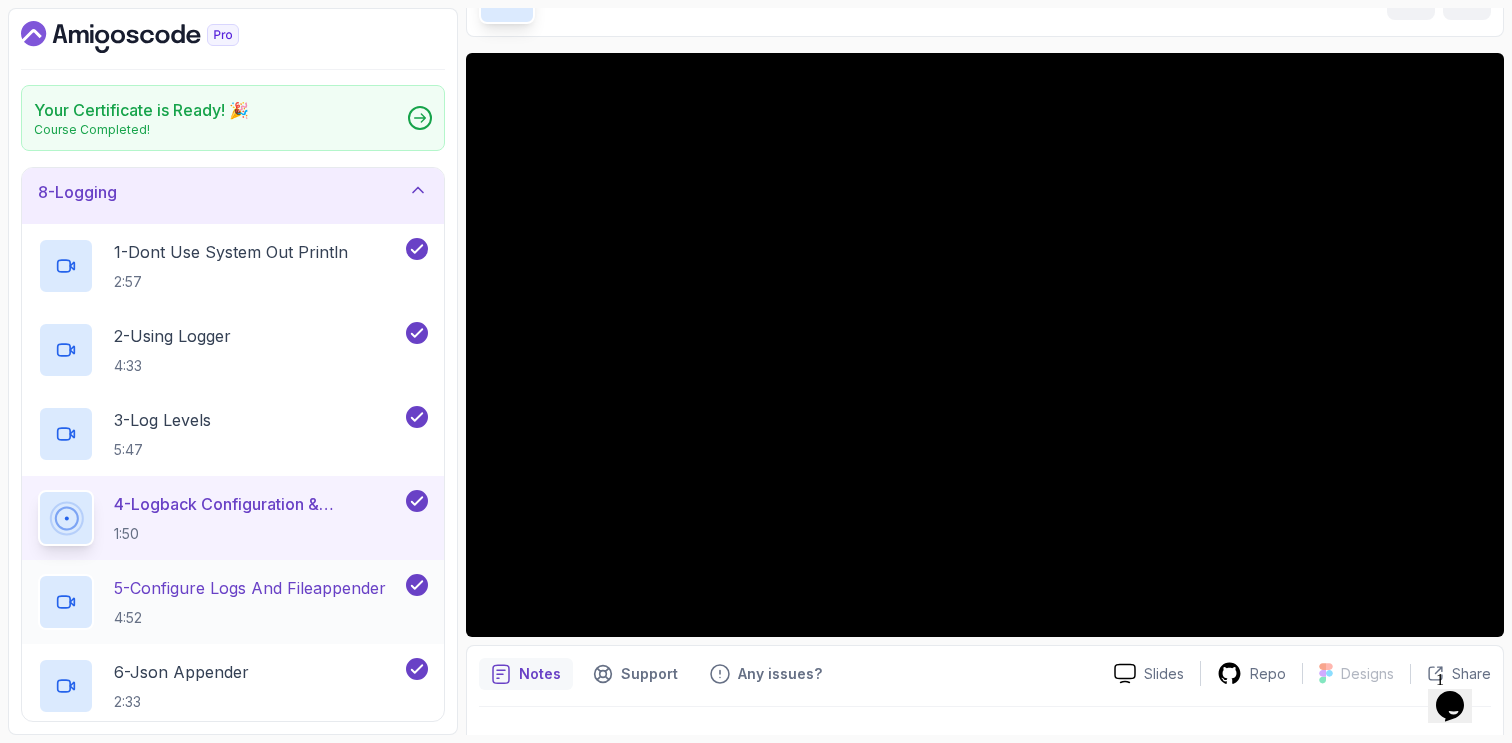 click on "4:52" at bounding box center (250, 618) 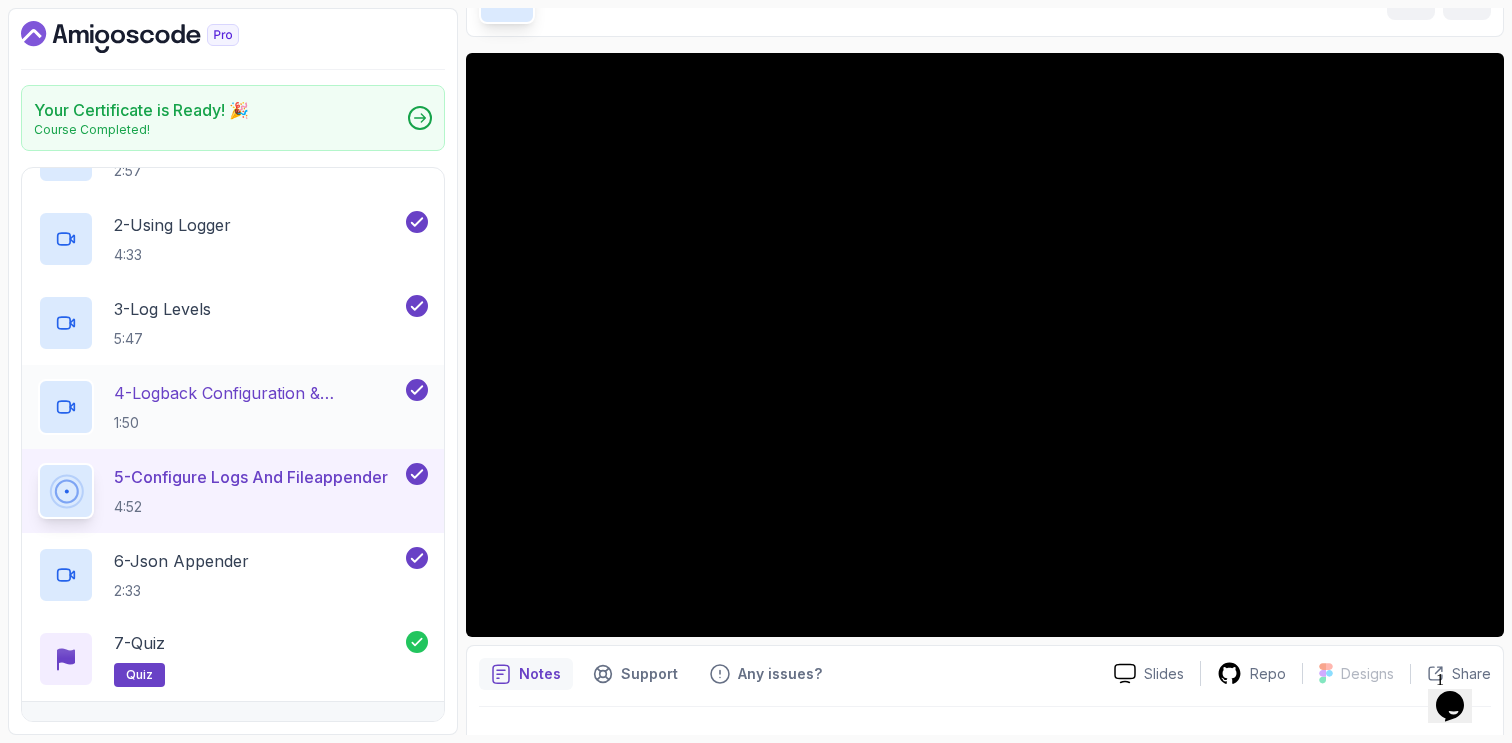 scroll, scrollTop: 578, scrollLeft: 0, axis: vertical 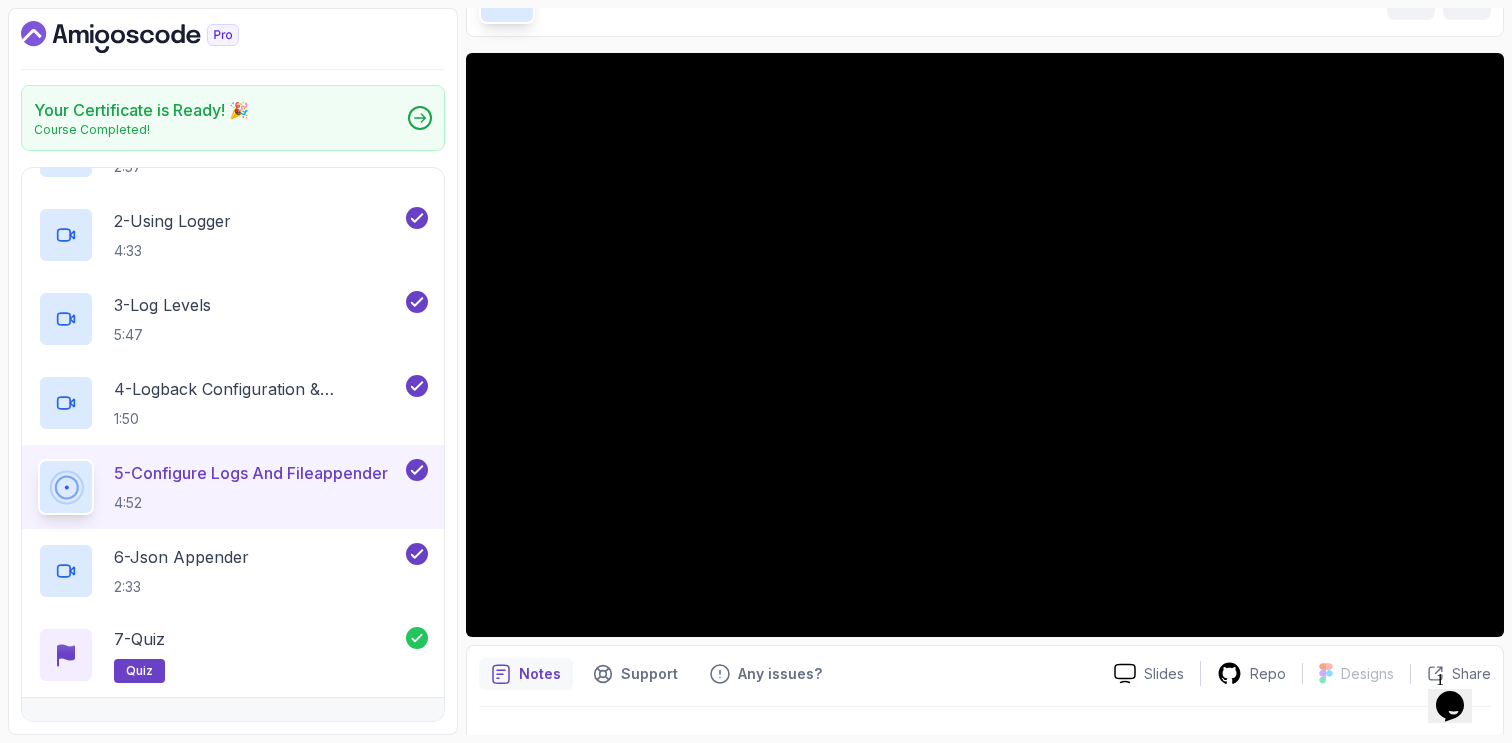 click on "Notes Support Any issues?" at bounding box center [788, 674] 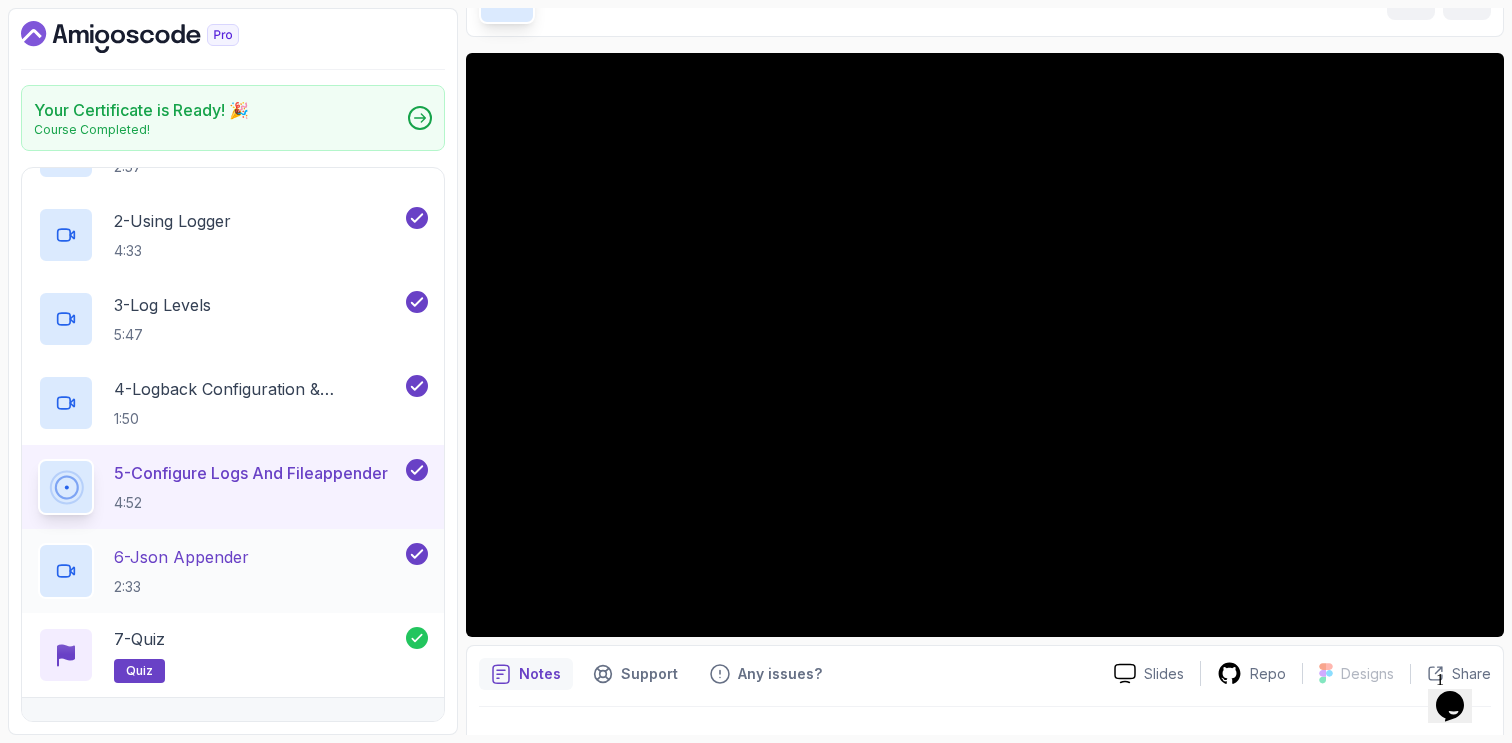 click on "2:33" at bounding box center (181, 587) 